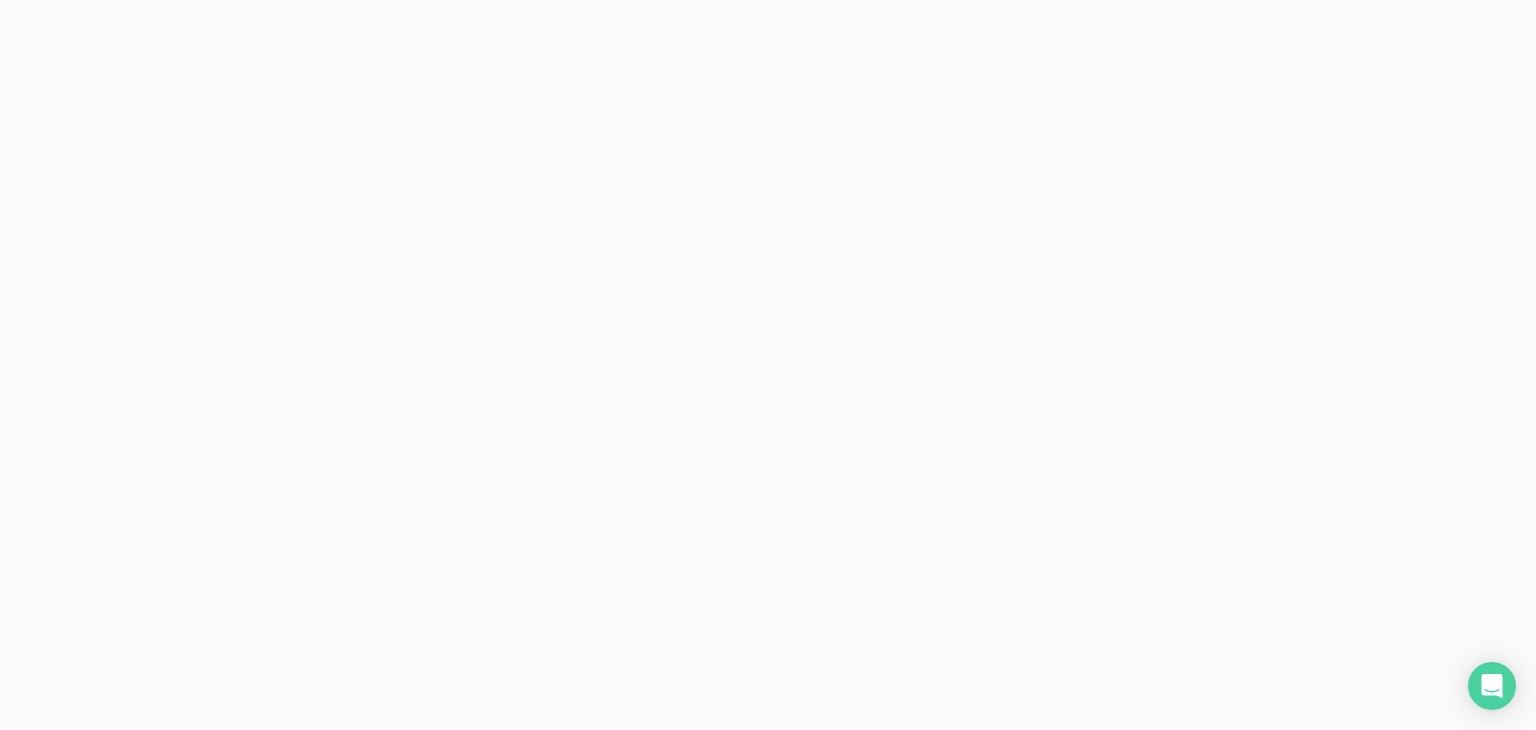 scroll, scrollTop: 0, scrollLeft: 0, axis: both 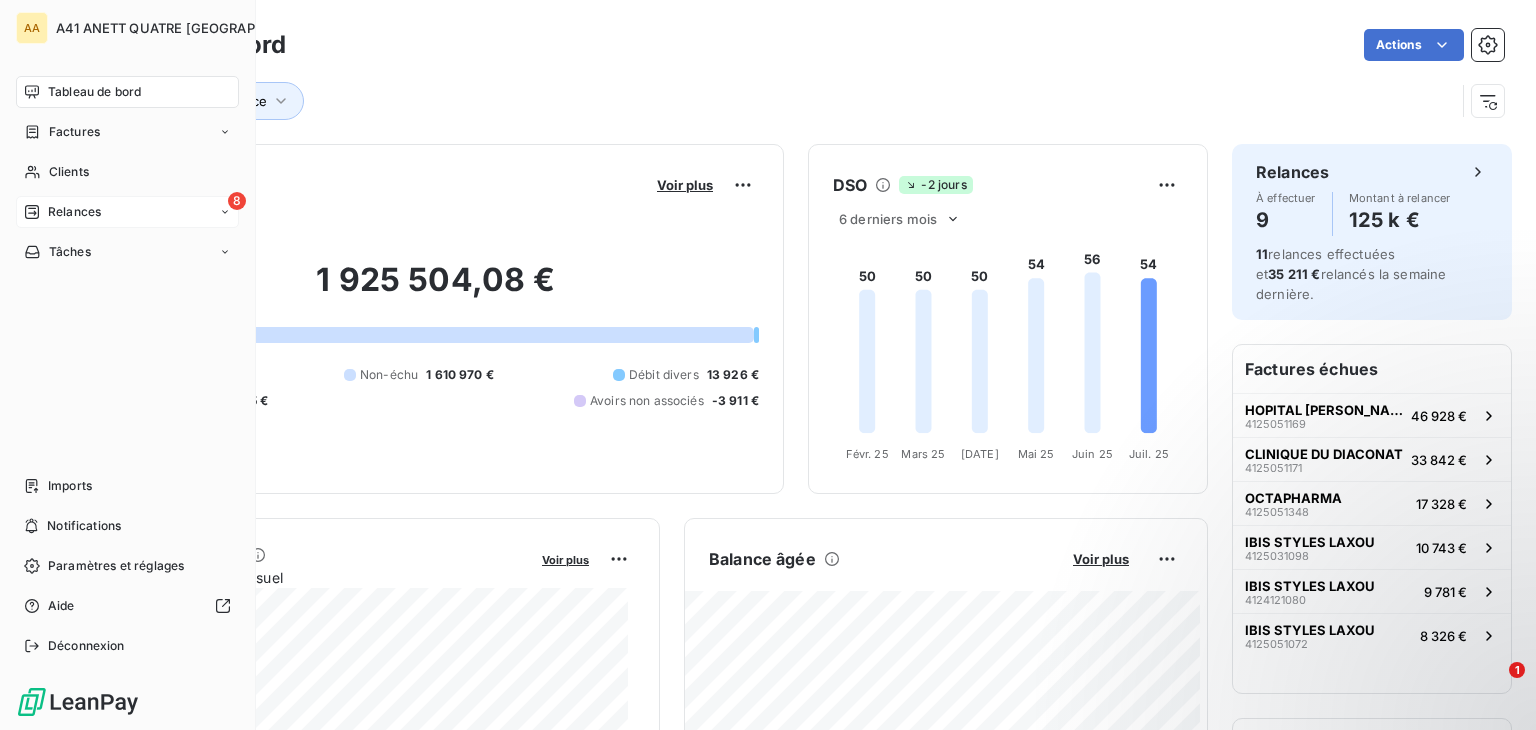 click on "Relances" at bounding box center [74, 212] 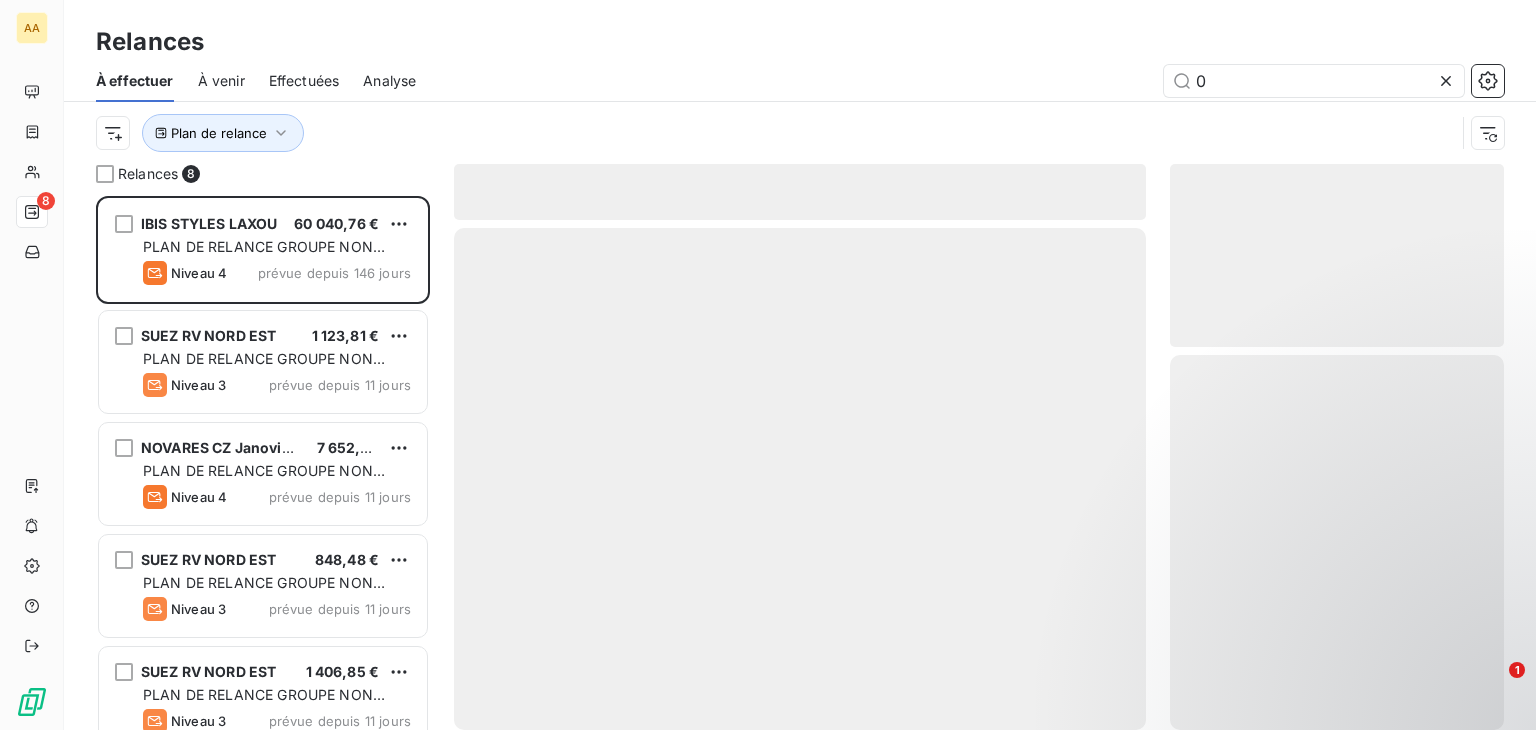 scroll, scrollTop: 16, scrollLeft: 16, axis: both 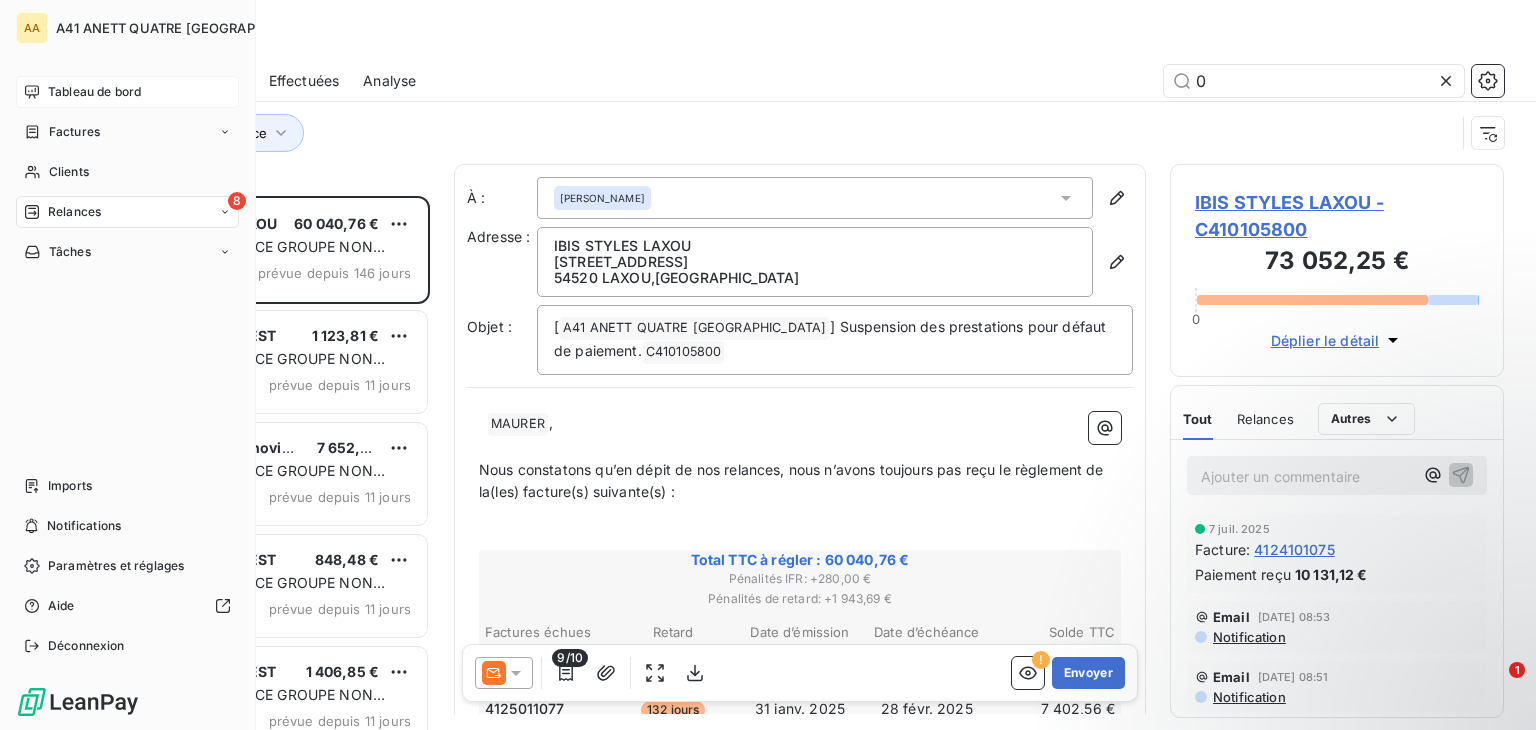 click on "Tableau de bord" at bounding box center (94, 92) 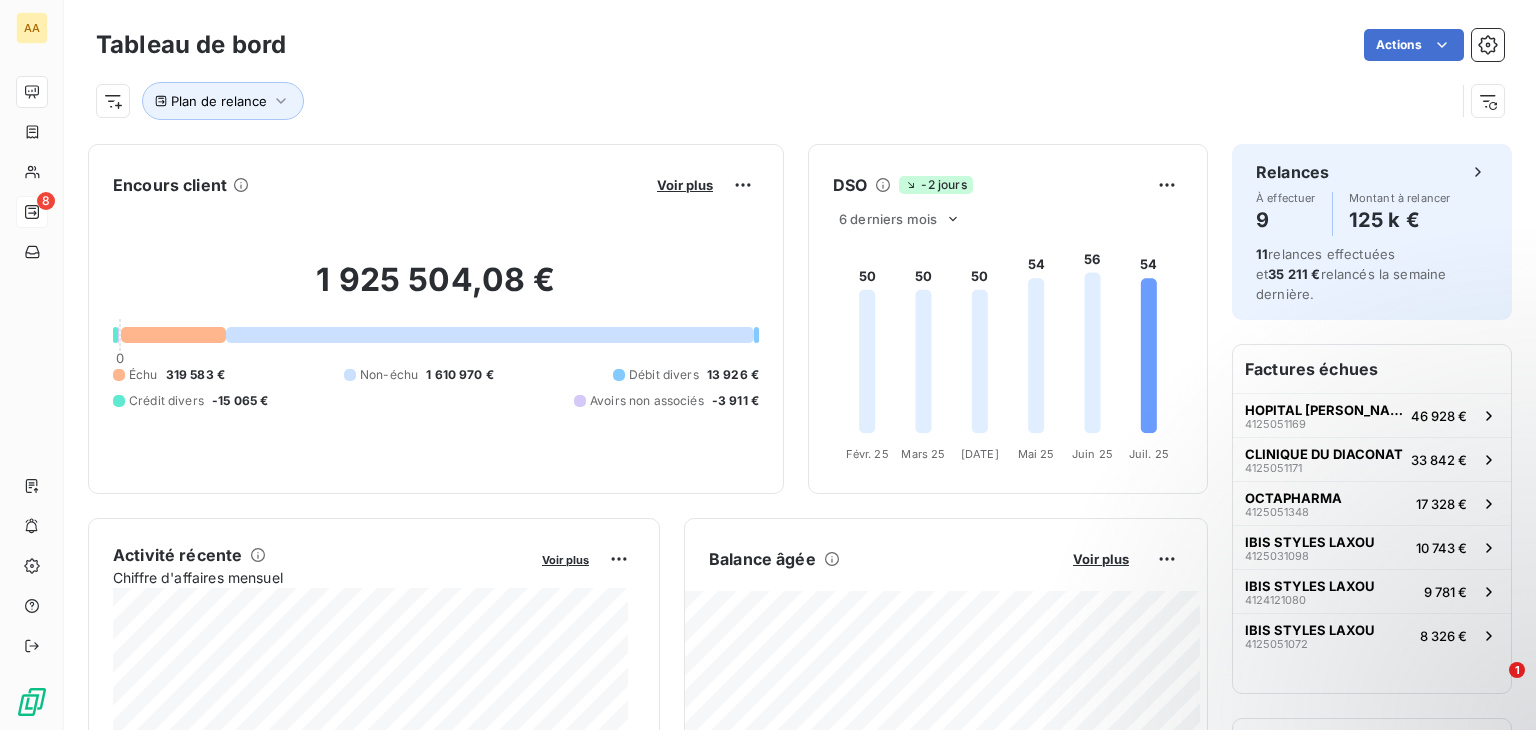 click 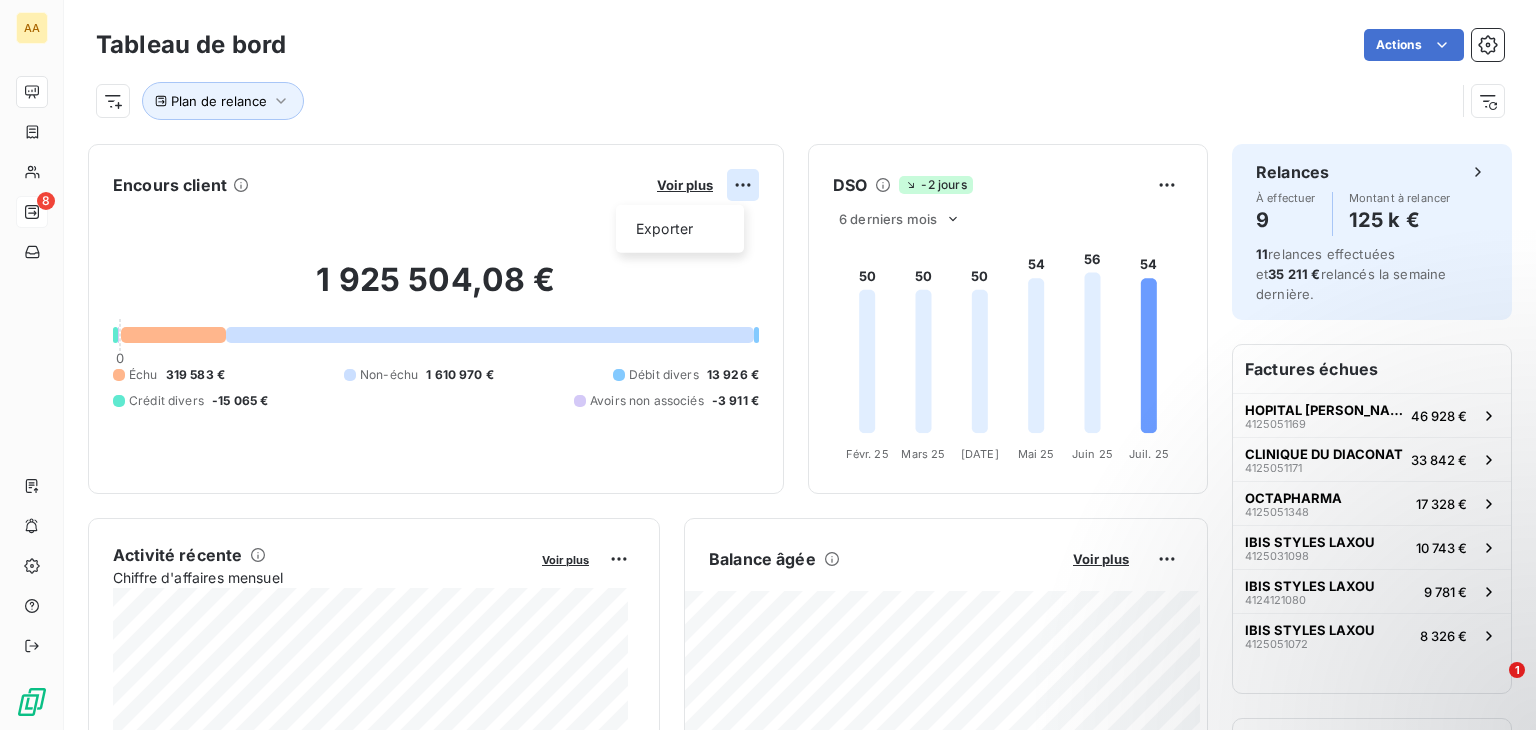 click on "AA 8 Tableau de bord Actions Plan de relance  Encours client   Voir plus Exporter 1 925 504,08 € 0 Échu 319 583 € Non-échu 1 610 970 €   Débit divers 13 926 € Crédit divers -15 065 € Avoirs non associés -3 911 € DSO -2 jours 6 derniers mois 50 50 50 54 56 54 [DATE] Févr. [DATE] Mars [DATE] Avr. [DATE] Mai [DATE] Juin [DATE] Juil. 25 Activité récente Chiffre d'affaires mensuel Voir plus Balance âgée Voir plus Relances par montant Encaissements Prévisionnel basé sur le délai moyen de paiement des 3 derniers mois Relances À effectuer 9 Montant à relancer 125 k € 11  relances effectuées et  35 211 €  relancés la semaine dernière. Factures échues HOPITAL [PERSON_NAME] 4125051169 46 928 € CLINIQUE DU DIACONAT 4125051171 33 842 € OCTAPHARMA 4125051348 17 328 € IBIS STYLES LAXOU 4125031098 10 743 € IBIS STYLES LAXOU 4124121080 9 781 € IBIS STYLES LAXOU 4125051072 8 326 € Principaux débiteurs" at bounding box center (768, 365) 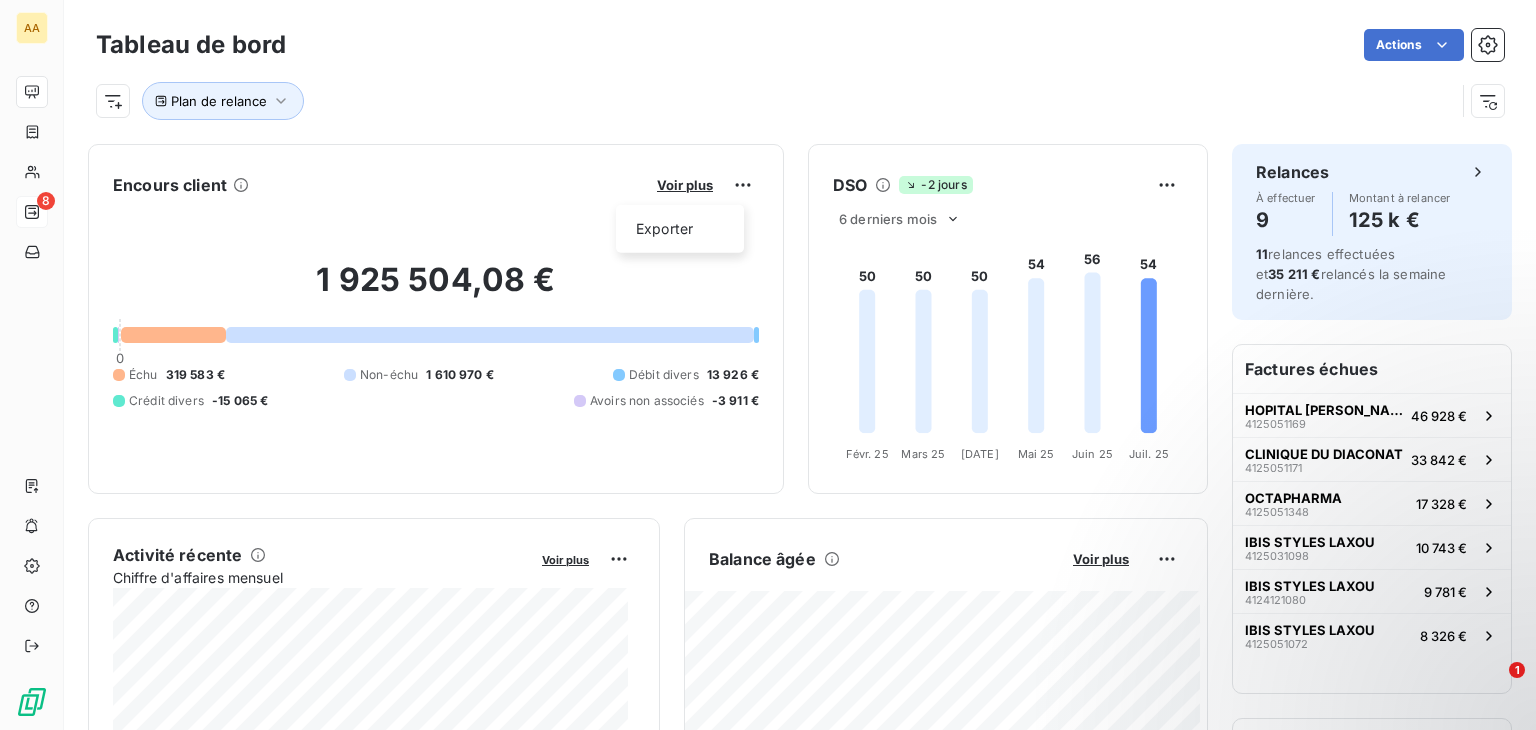 click on "AA 8 Tableau de bord Actions Plan de relance  Encours client   Voir plus Exporter 1 925 504,08 € 0 Échu 319 583 € Non-échu 1 610 970 €   Débit divers 13 926 € Crédit divers -15 065 € Avoirs non associés -3 911 € DSO -2 jours 6 derniers mois 50 50 50 54 56 54 [DATE] Févr. [DATE] Mars [DATE] Avr. [DATE] Mai [DATE] Juin [DATE] Juil. 25 Activité récente Chiffre d'affaires mensuel Voir plus Balance âgée Voir plus Relances par montant Encaissements Prévisionnel basé sur le délai moyen de paiement des 3 derniers mois Relances À effectuer 9 Montant à relancer 125 k € 11  relances effectuées et  35 211 €  relancés la semaine dernière. Factures échues HOPITAL [PERSON_NAME] 4125051169 46 928 € CLINIQUE DU DIACONAT 4125051171 33 842 € OCTAPHARMA 4125051348 17 328 € IBIS STYLES LAXOU 4125031098 10 743 € IBIS STYLES LAXOU 4124121080 9 781 € IBIS STYLES LAXOU 4125051072 8 326 € Principaux débiteurs" at bounding box center [768, 365] 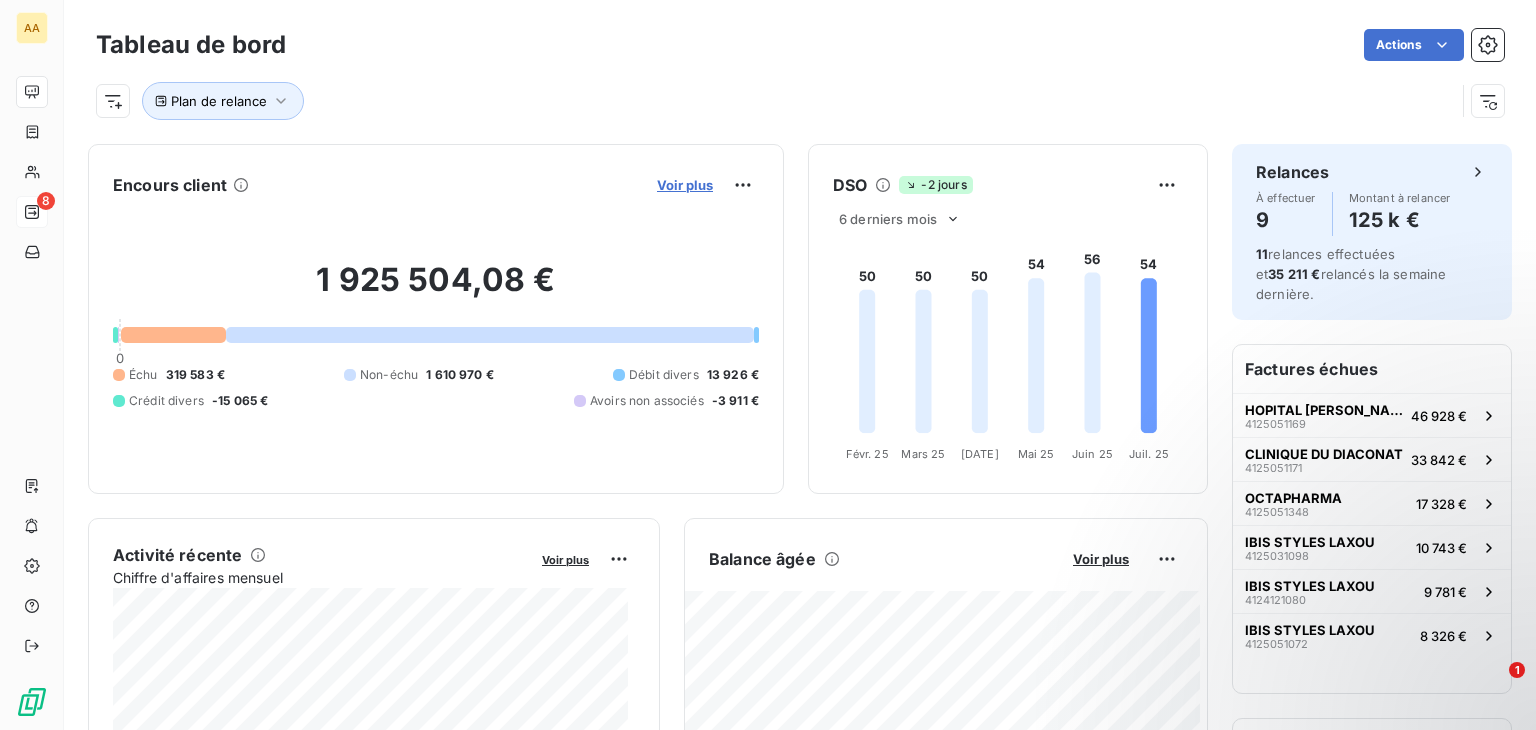 click on "Voir plus" at bounding box center (685, 185) 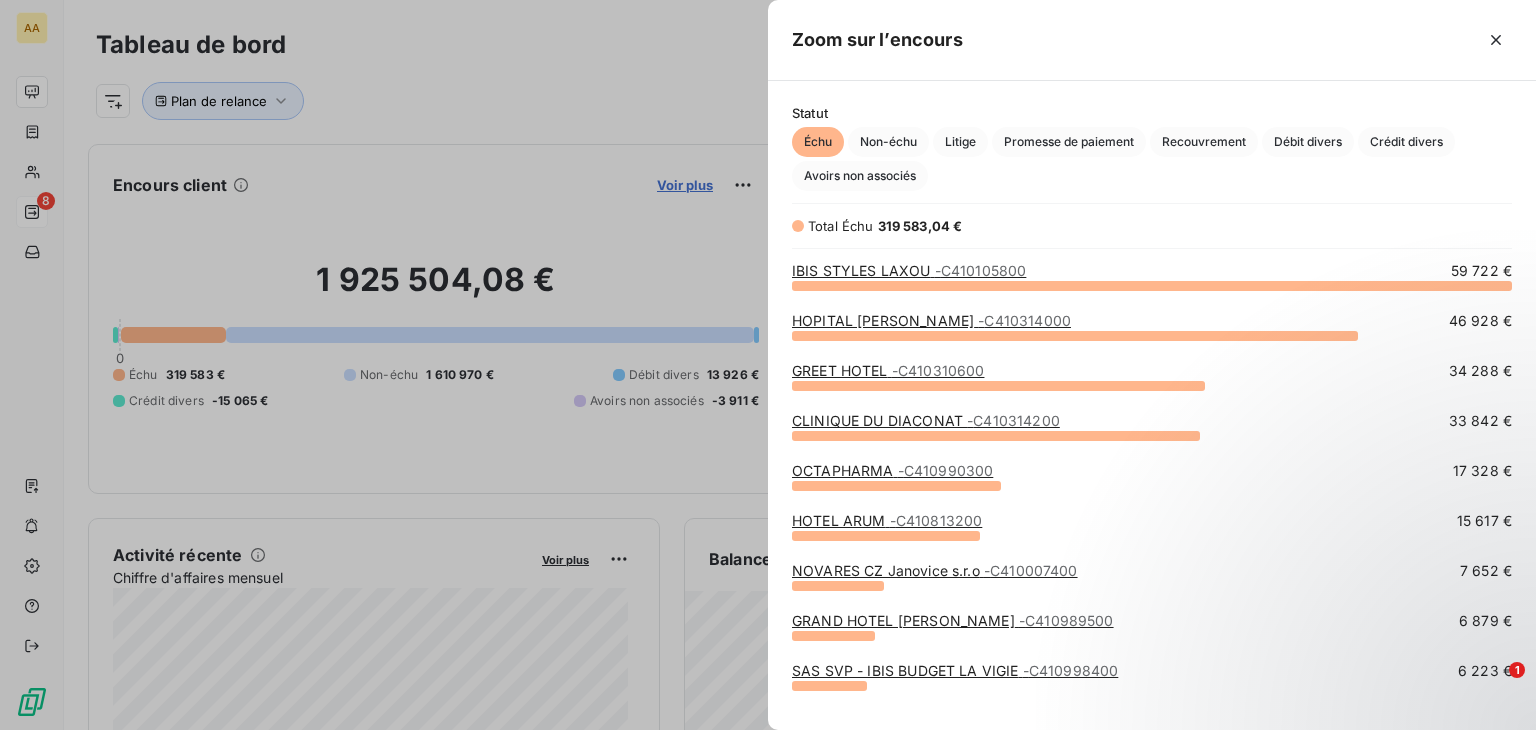 scroll, scrollTop: 16, scrollLeft: 16, axis: both 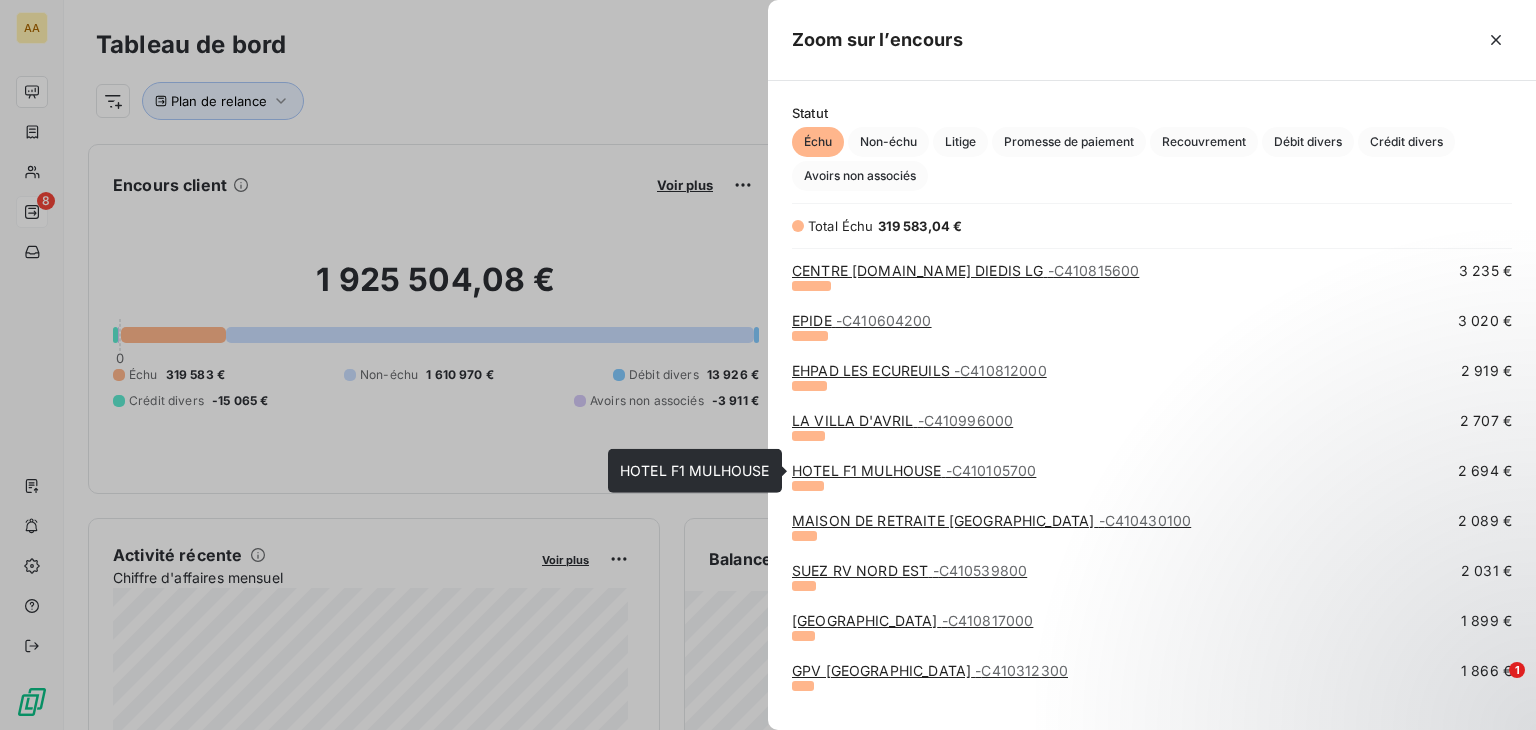 click on "HOTEL F1 MULHOUSE   -  C410105700" at bounding box center (914, 470) 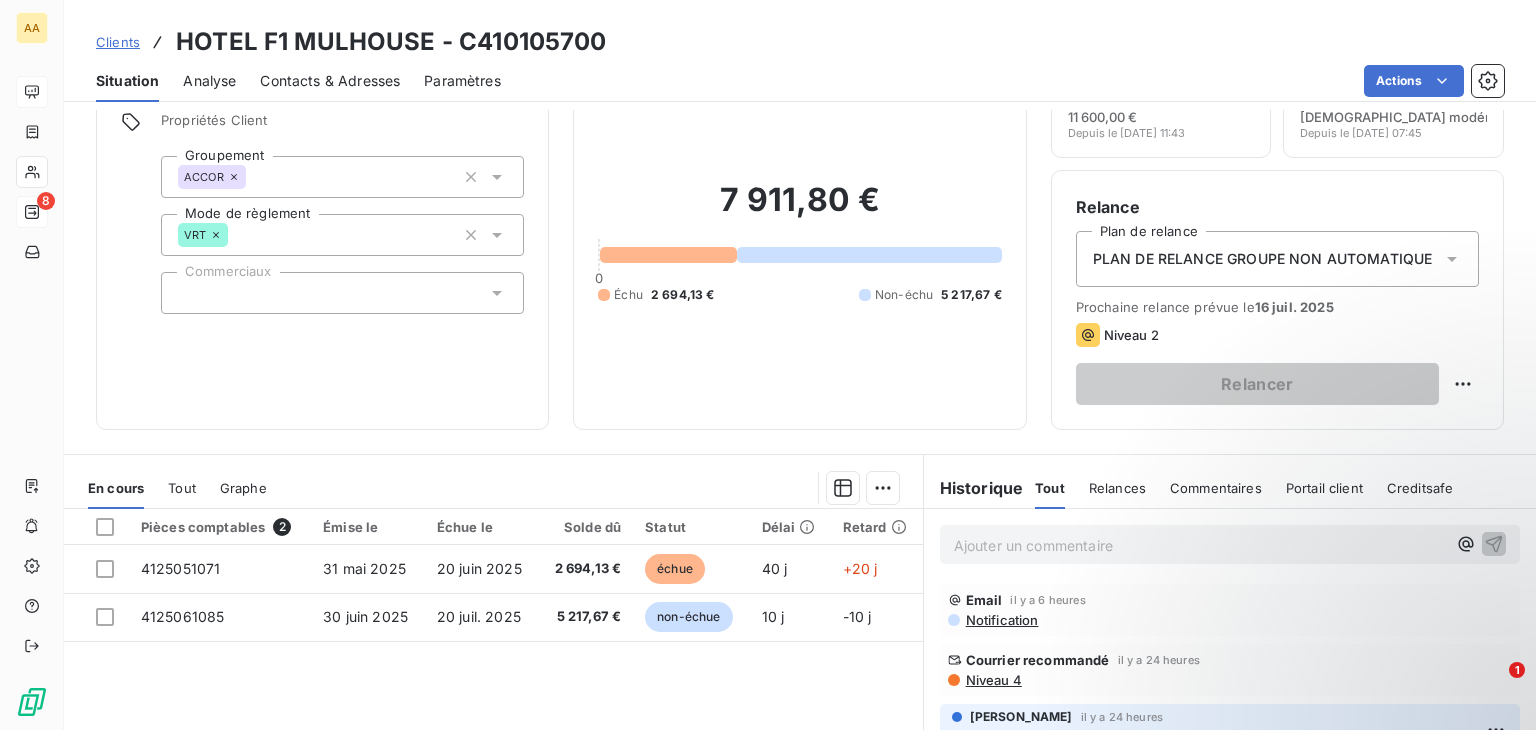 scroll, scrollTop: 200, scrollLeft: 0, axis: vertical 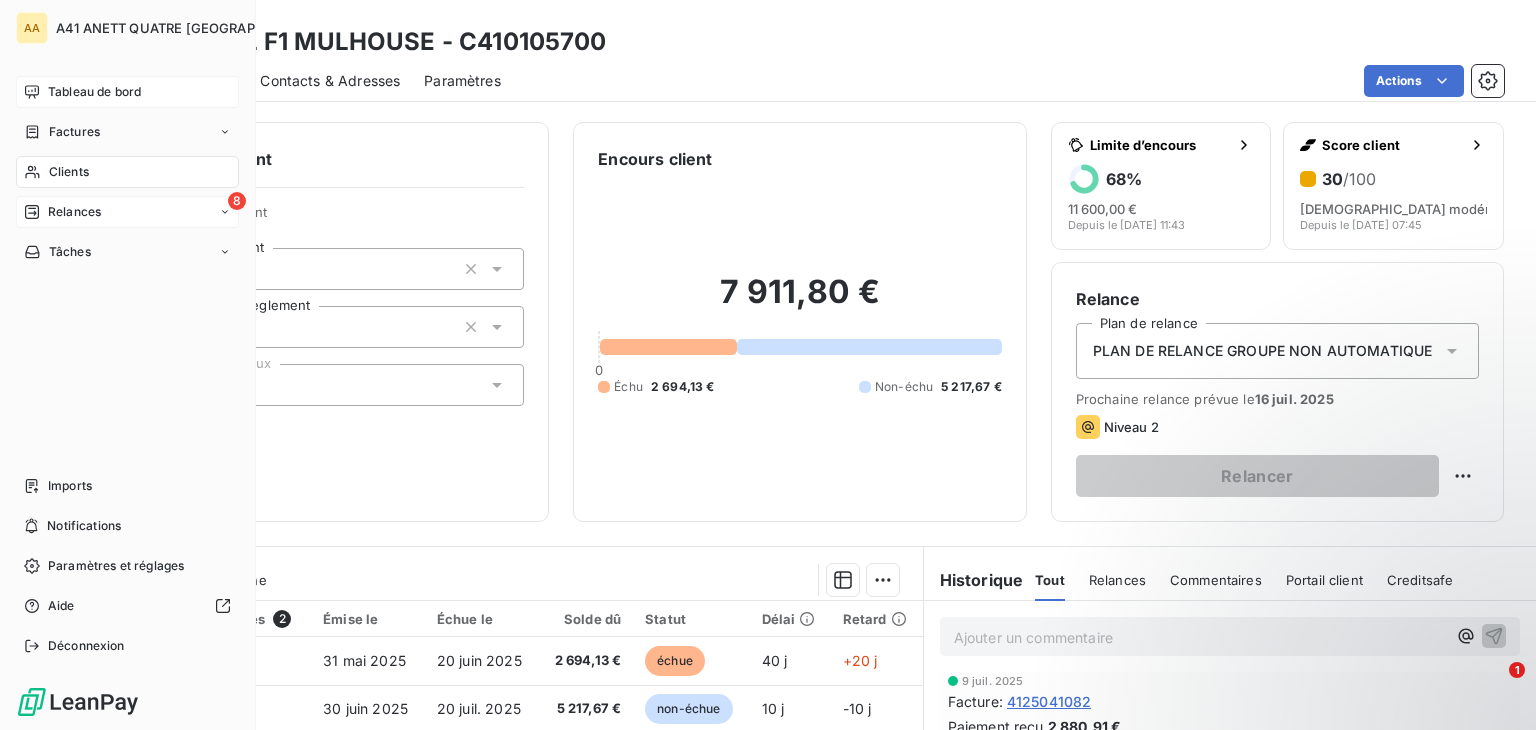 click on "Tableau de bord" at bounding box center (127, 92) 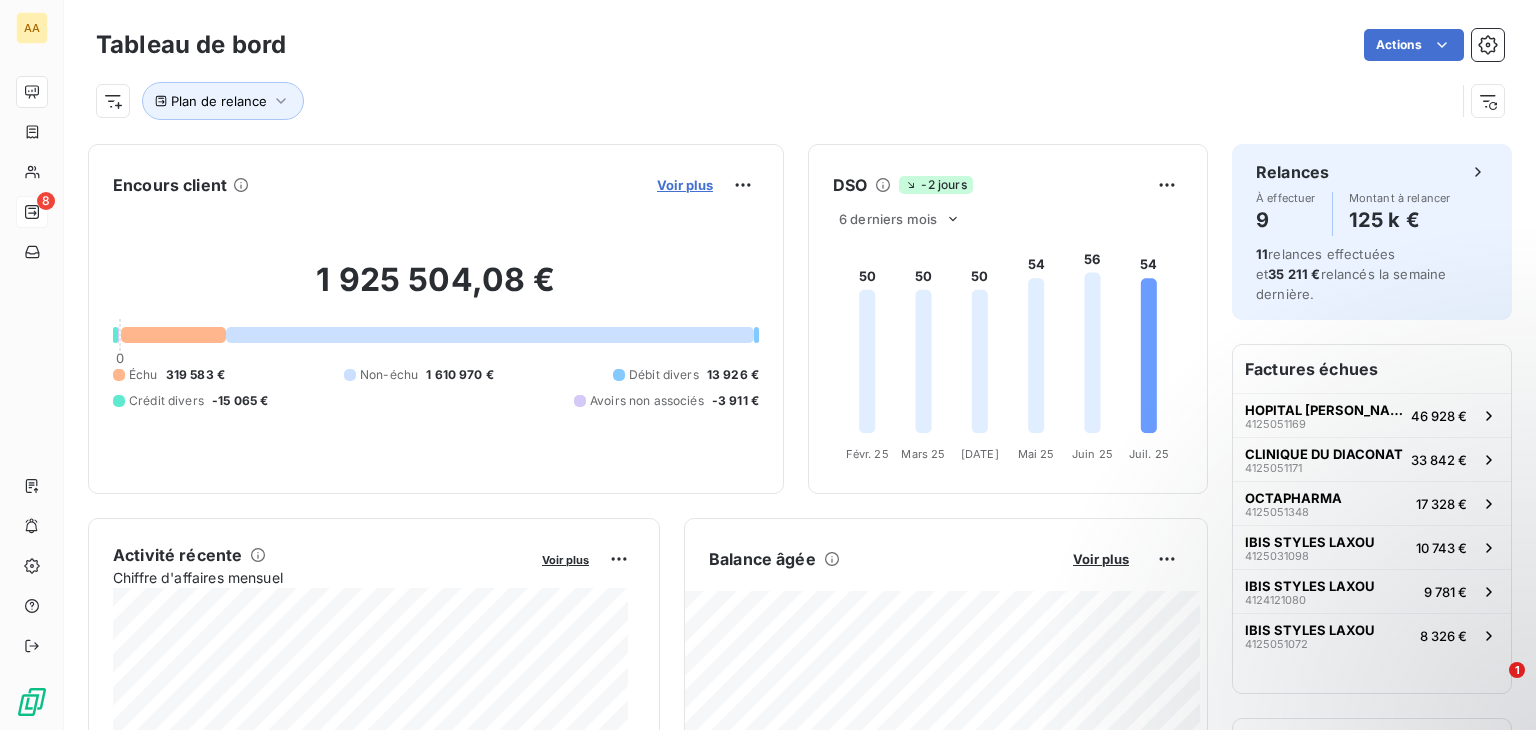 click on "Voir plus" at bounding box center (685, 185) 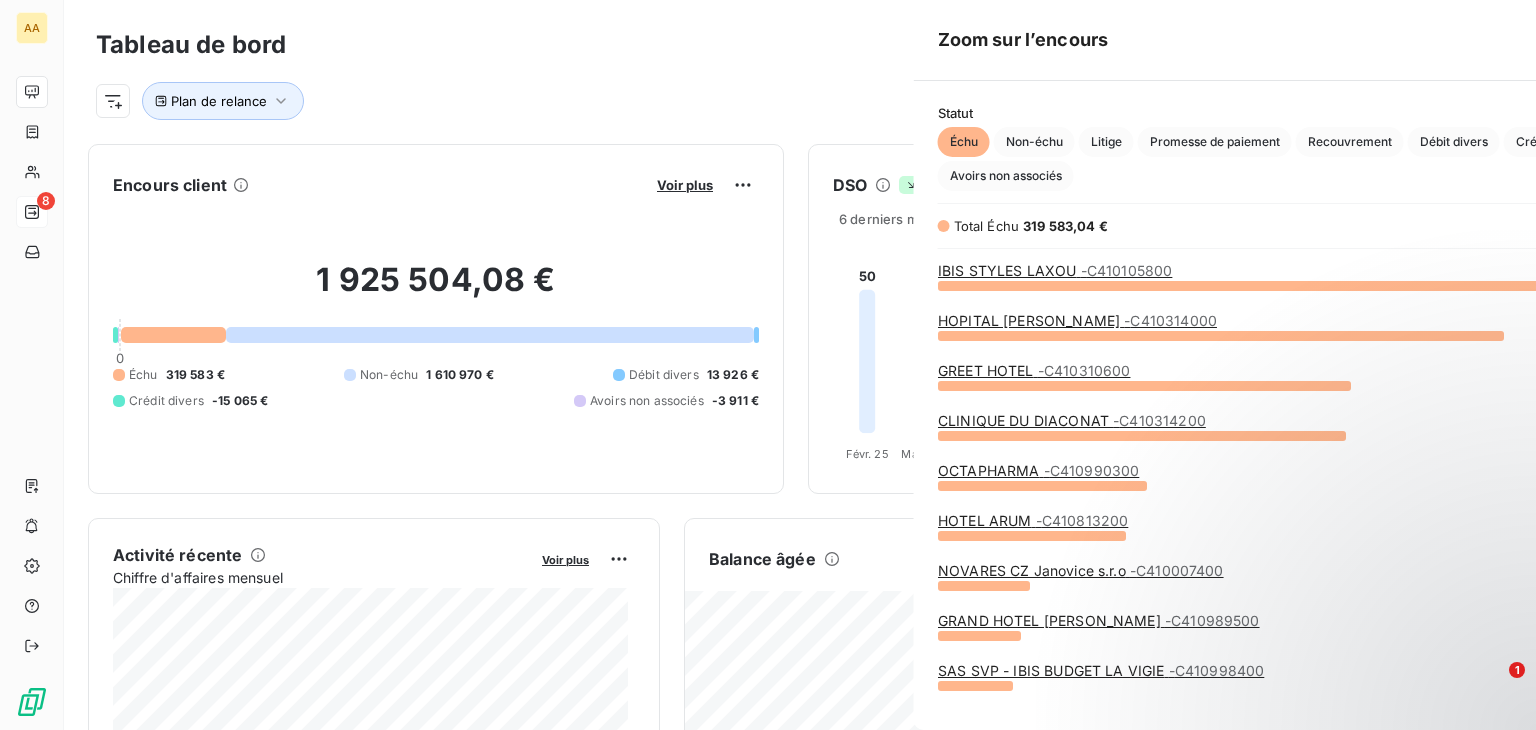 scroll, scrollTop: 16, scrollLeft: 16, axis: both 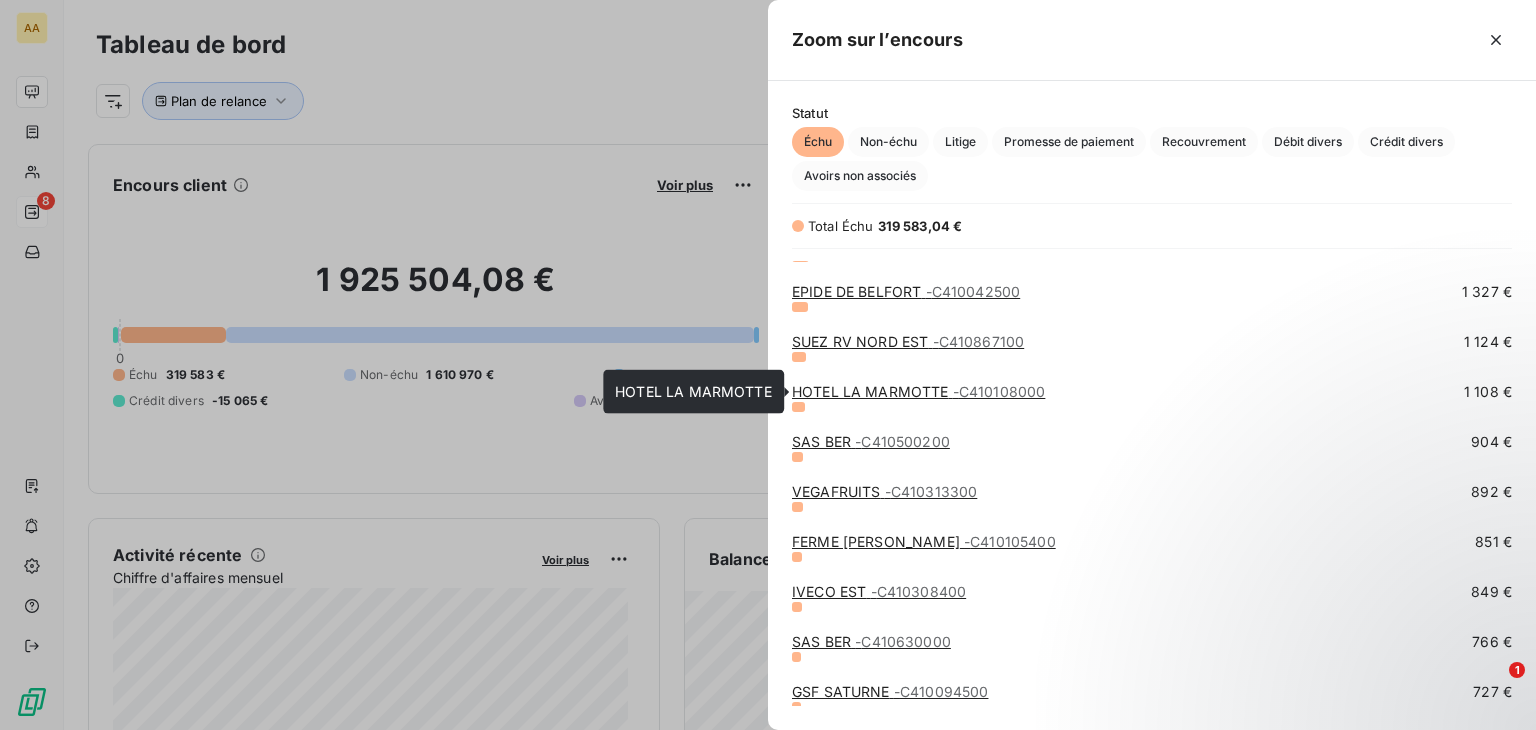 click on "HOTEL LA MARMOTTE   -  C410108000" at bounding box center [918, 391] 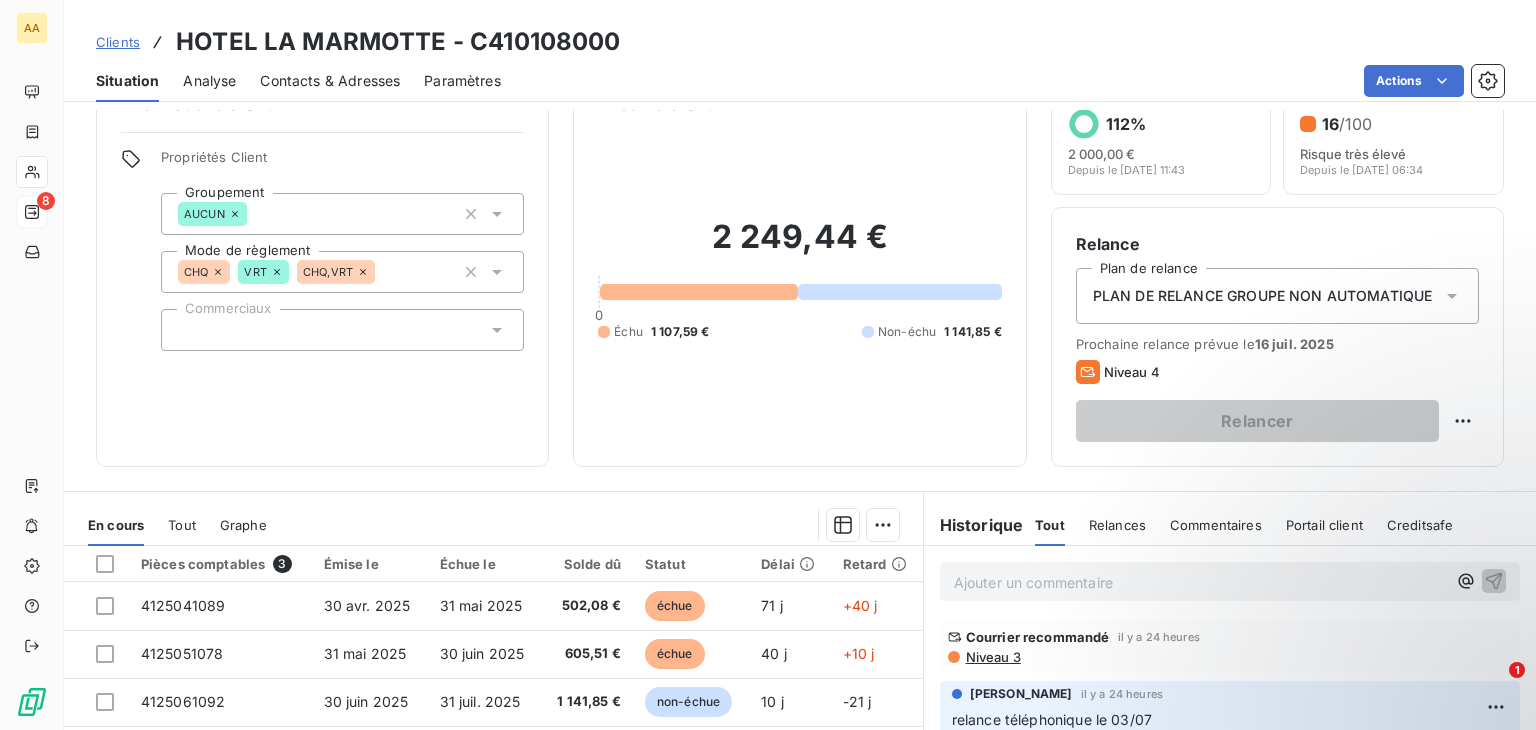 scroll, scrollTop: 100, scrollLeft: 0, axis: vertical 